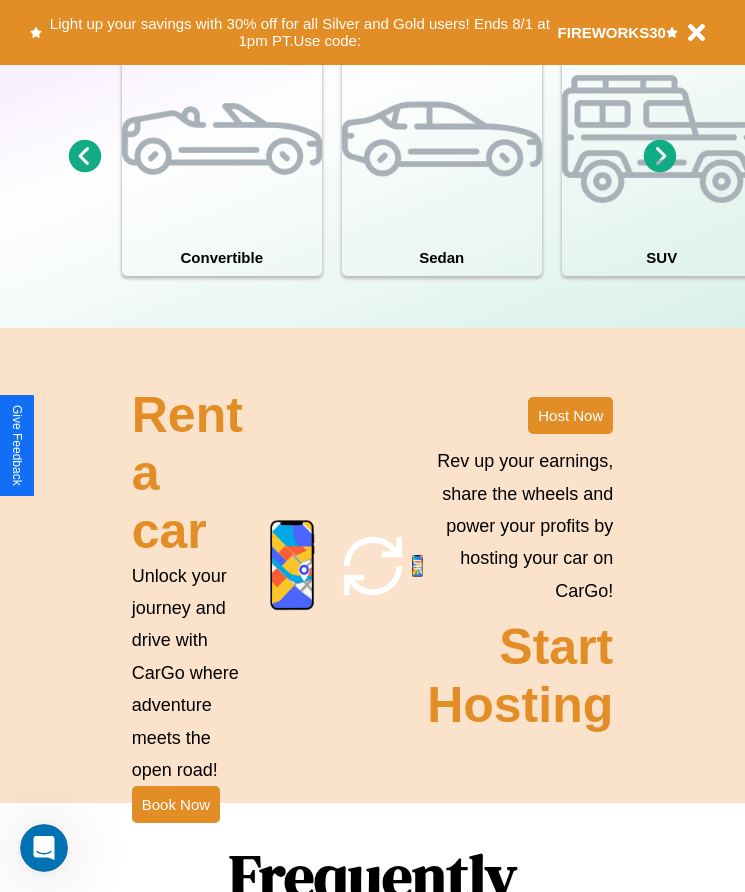 scroll, scrollTop: 1855, scrollLeft: 0, axis: vertical 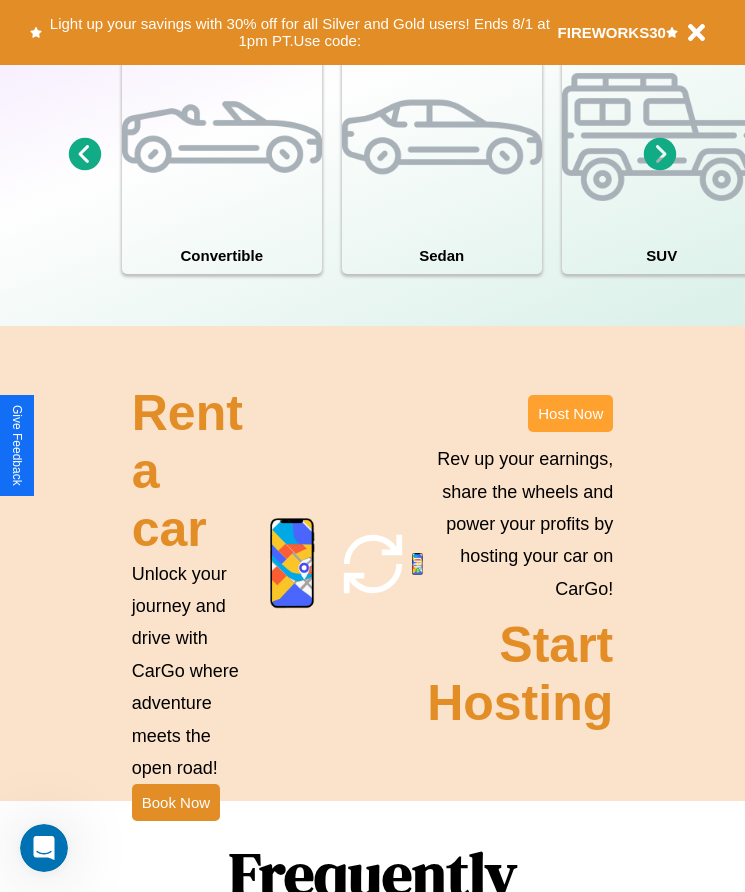 click on "Host Now" at bounding box center [570, 413] 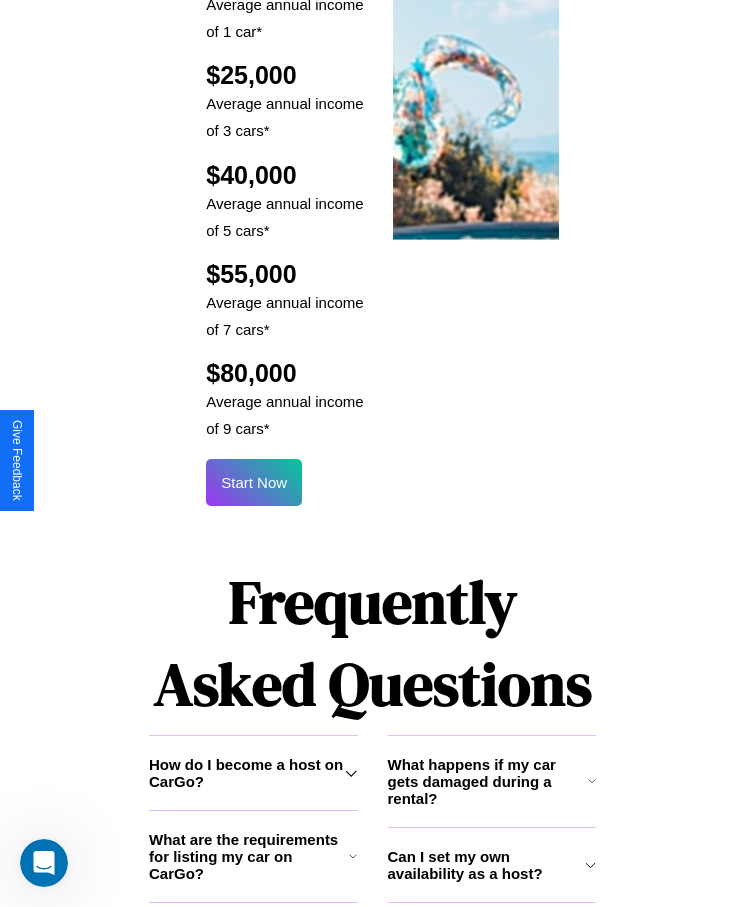 scroll, scrollTop: 2638, scrollLeft: 0, axis: vertical 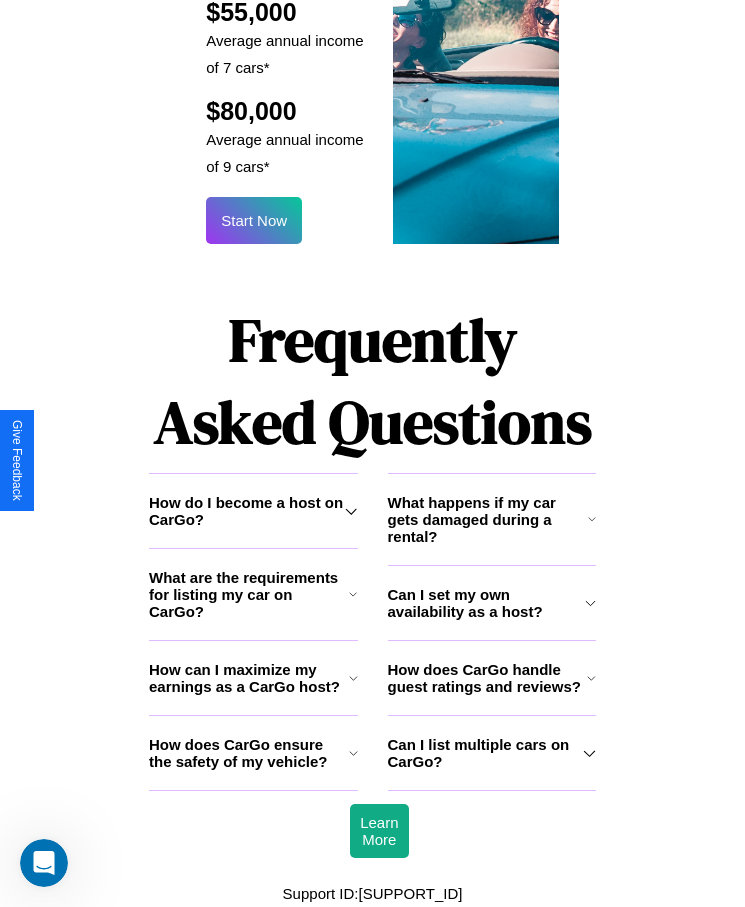 click on "What are the requirements for listing my car on CarGo?" at bounding box center [249, 594] 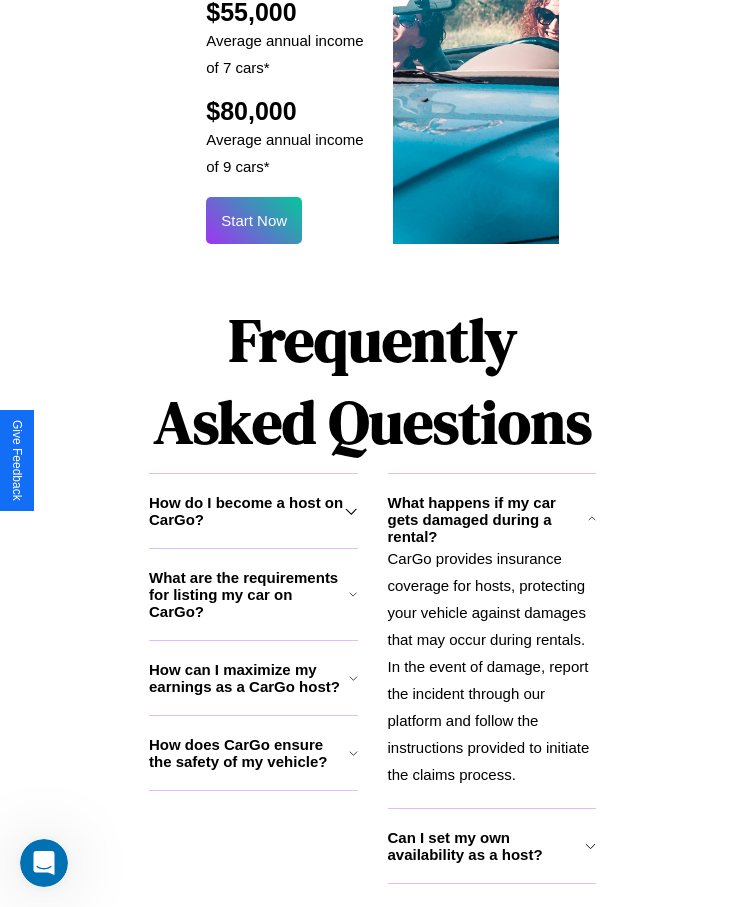 click on "How does CarGo ensure the safety of my vehicle?" at bounding box center (249, 753) 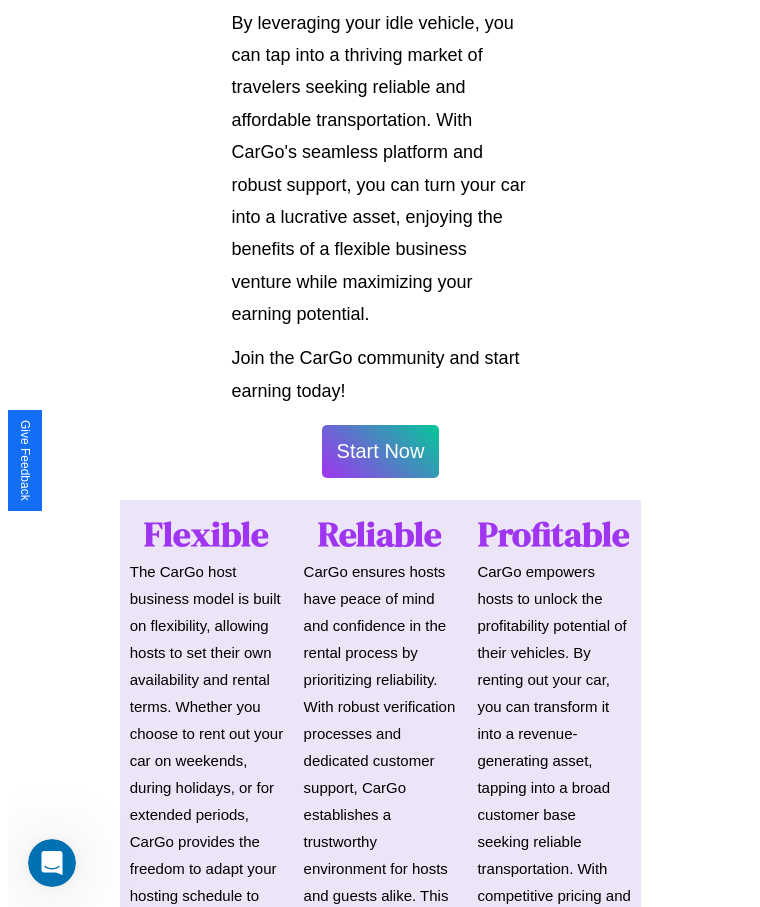 scroll, scrollTop: 1046, scrollLeft: 0, axis: vertical 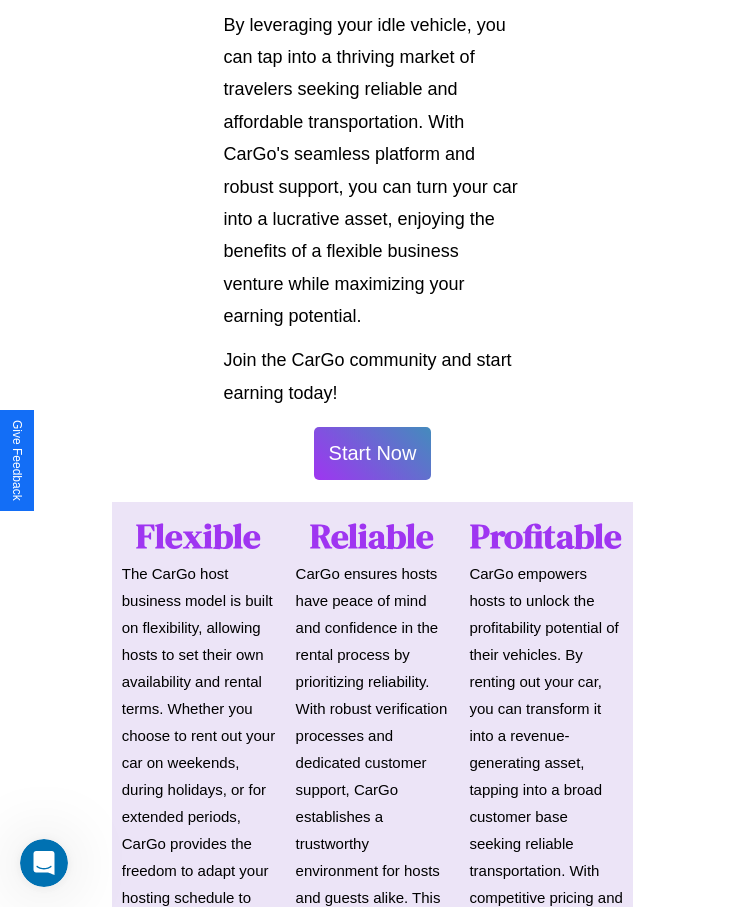 click on "Start Now" at bounding box center [373, 453] 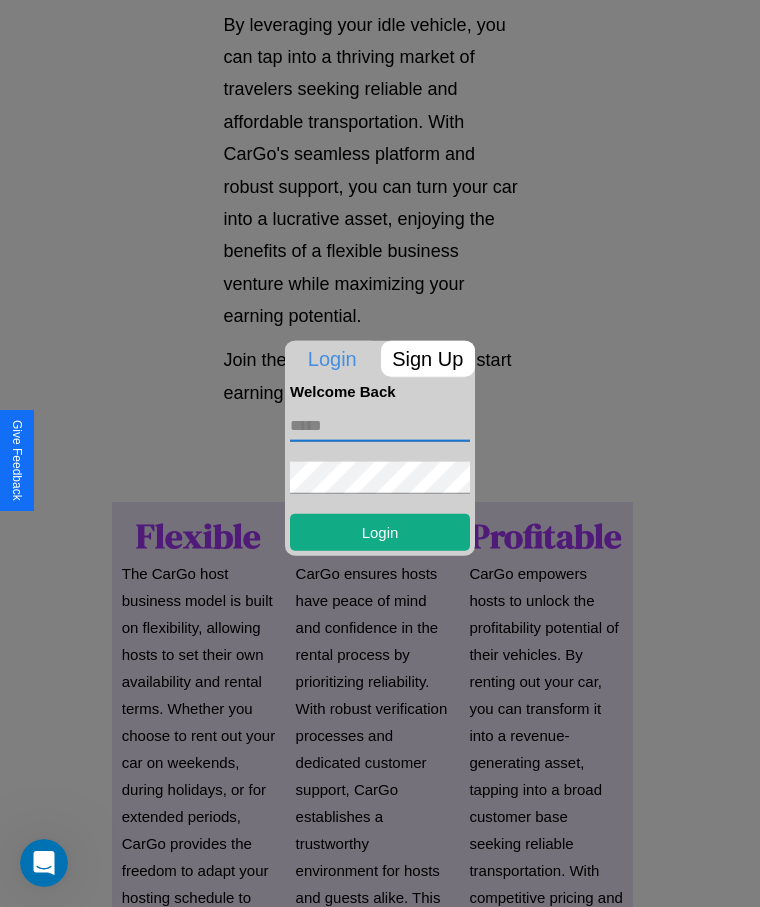 click at bounding box center [380, 425] 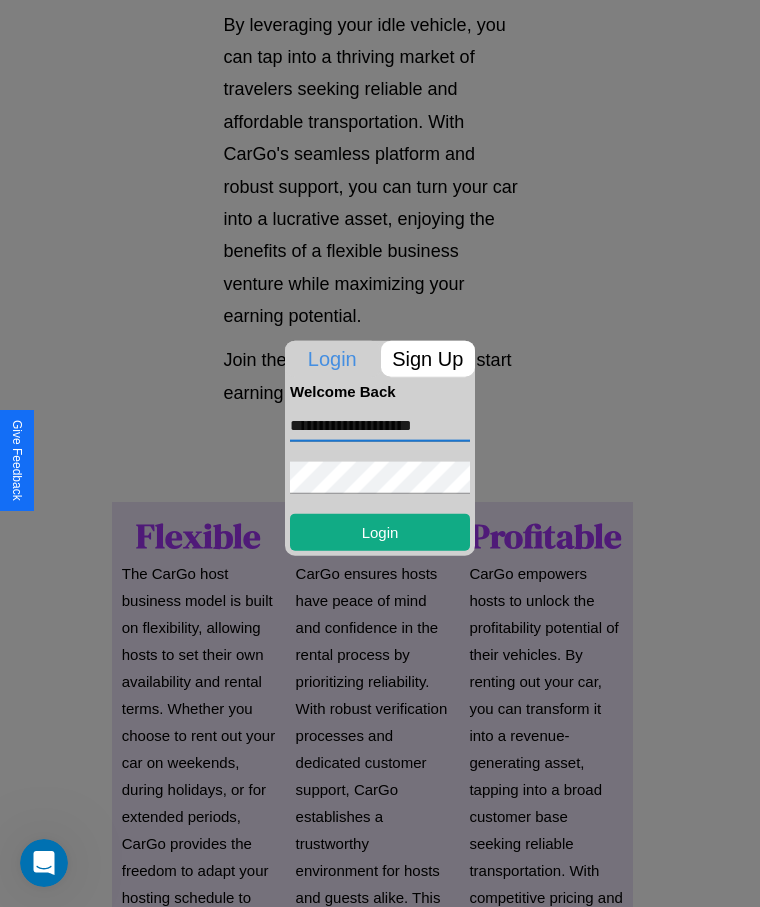 type on "**********" 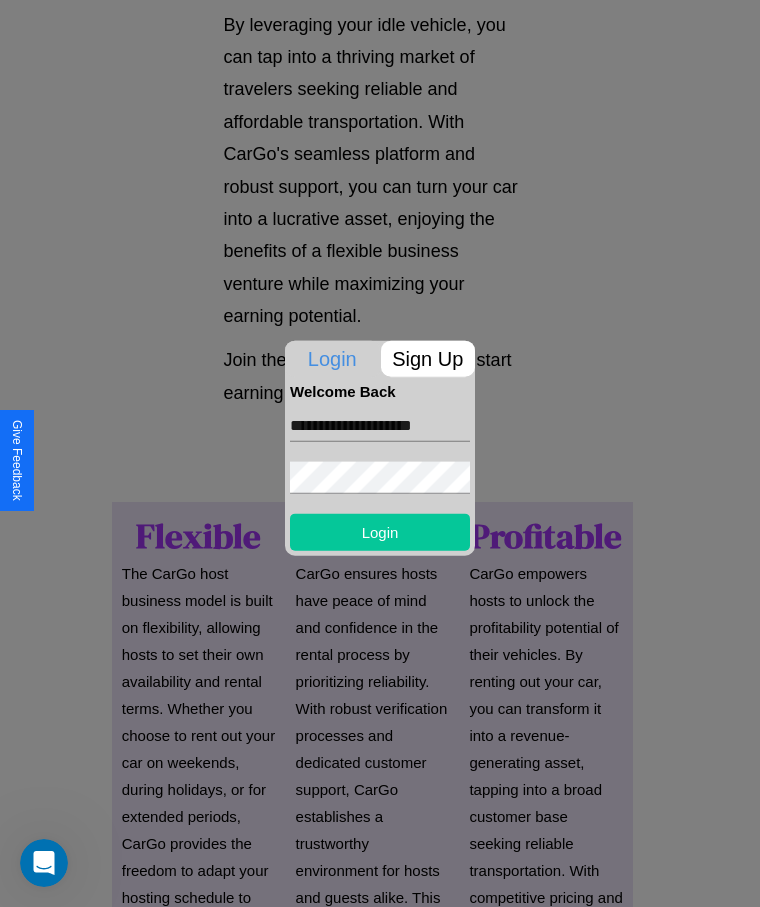 click on "Login" at bounding box center [380, 531] 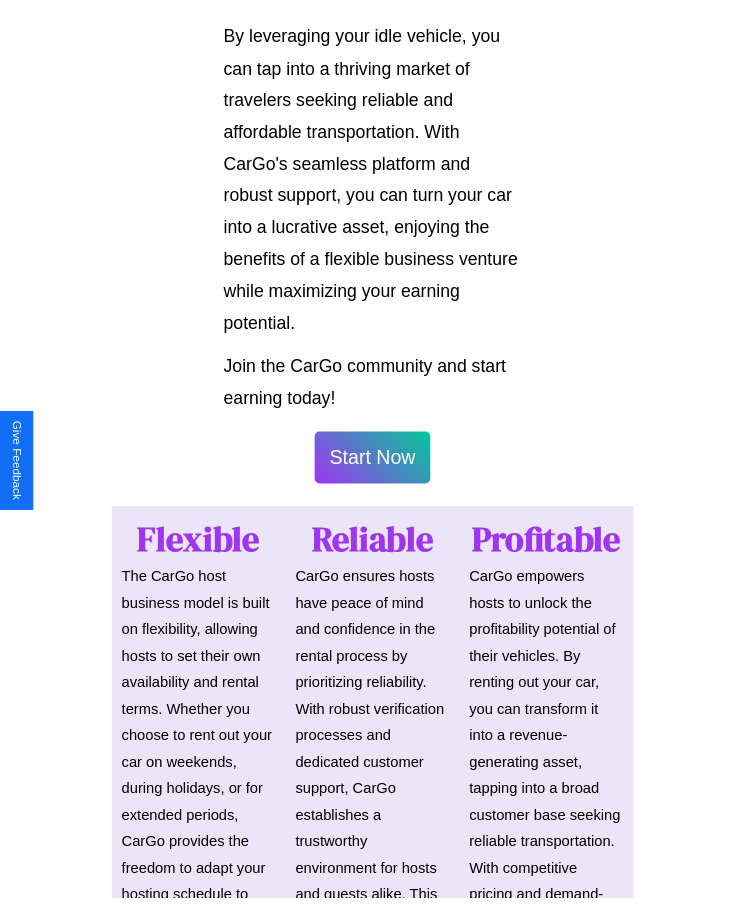 scroll, scrollTop: 1048, scrollLeft: 0, axis: vertical 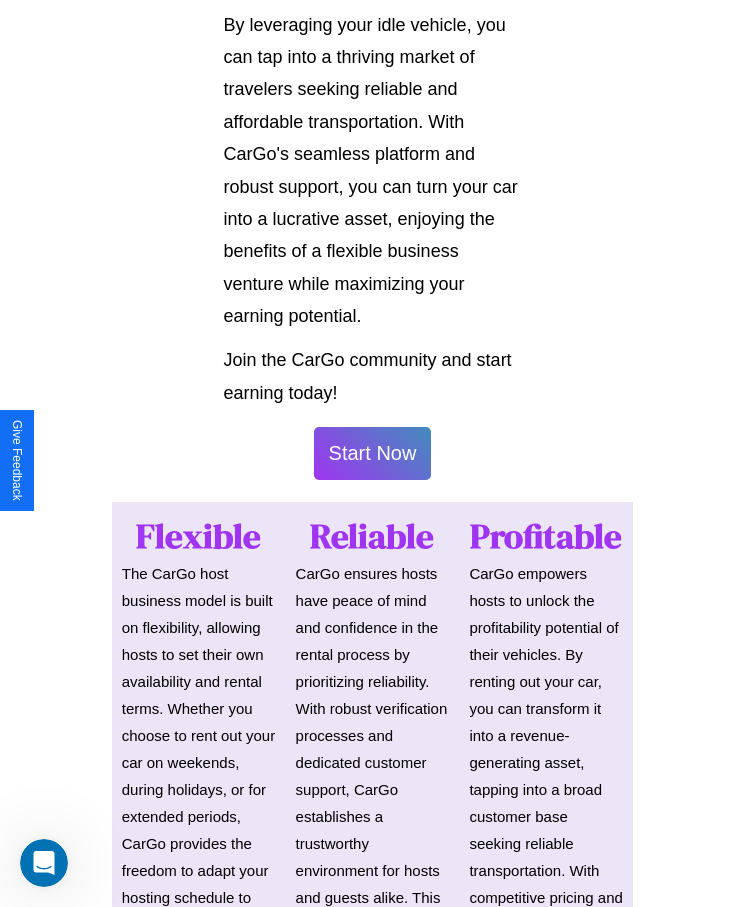 click on "Start Now" at bounding box center (373, 453) 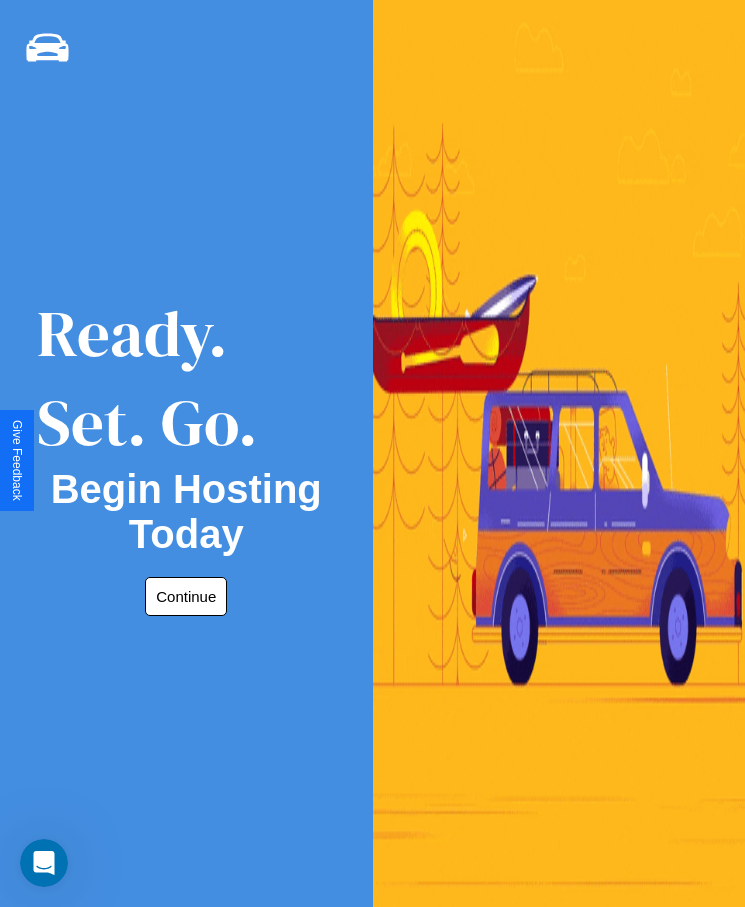 click on "Continue" at bounding box center (186, 596) 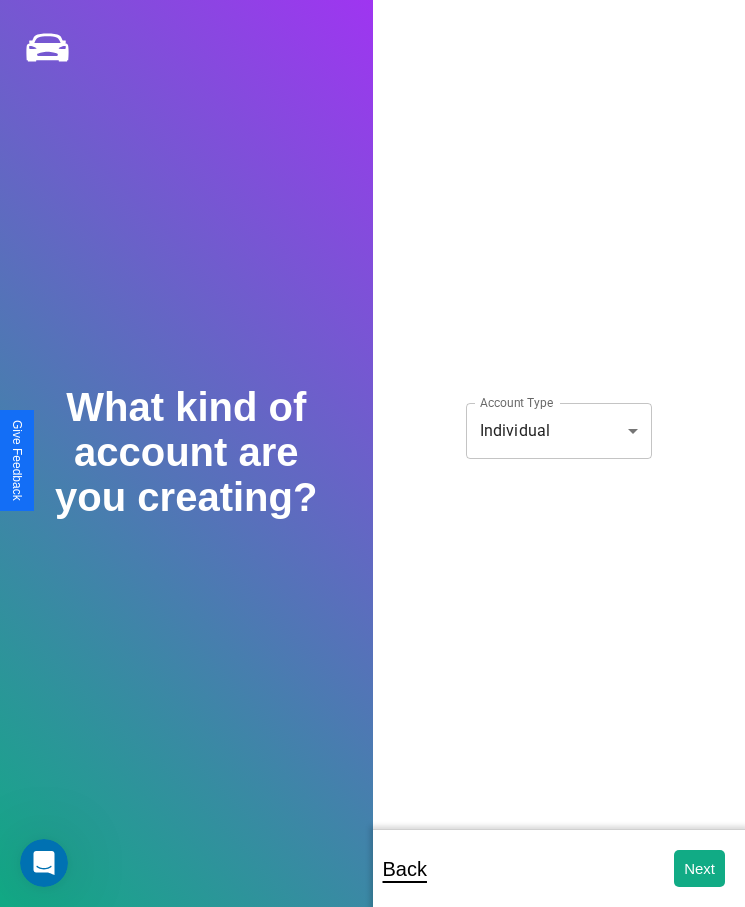 click on "**********" at bounding box center [372, 467] 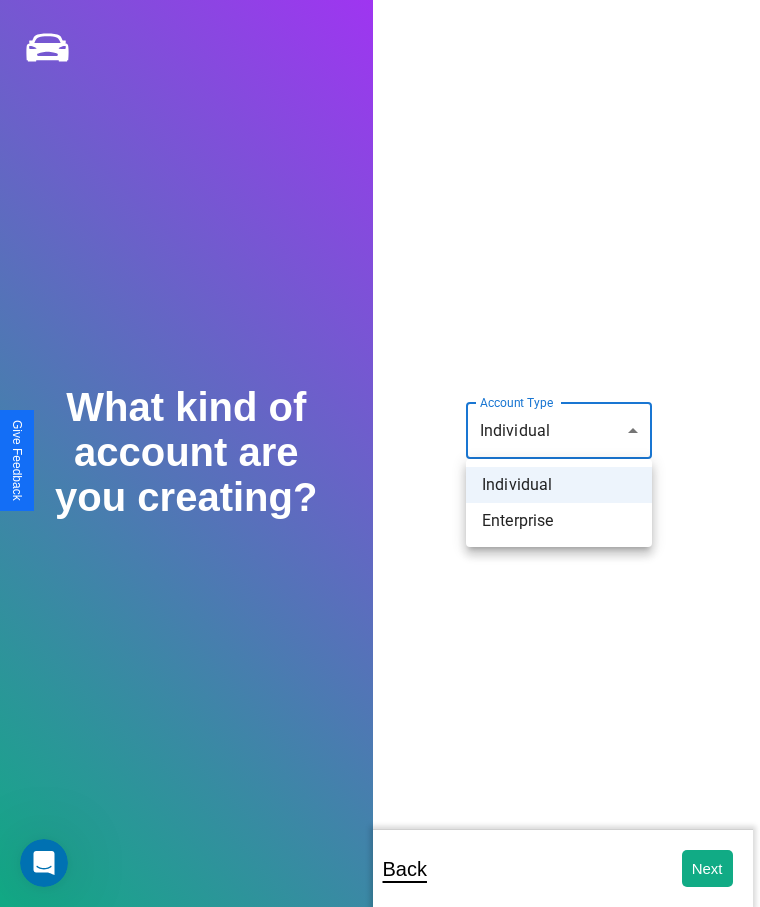 click on "Individual" at bounding box center [559, 485] 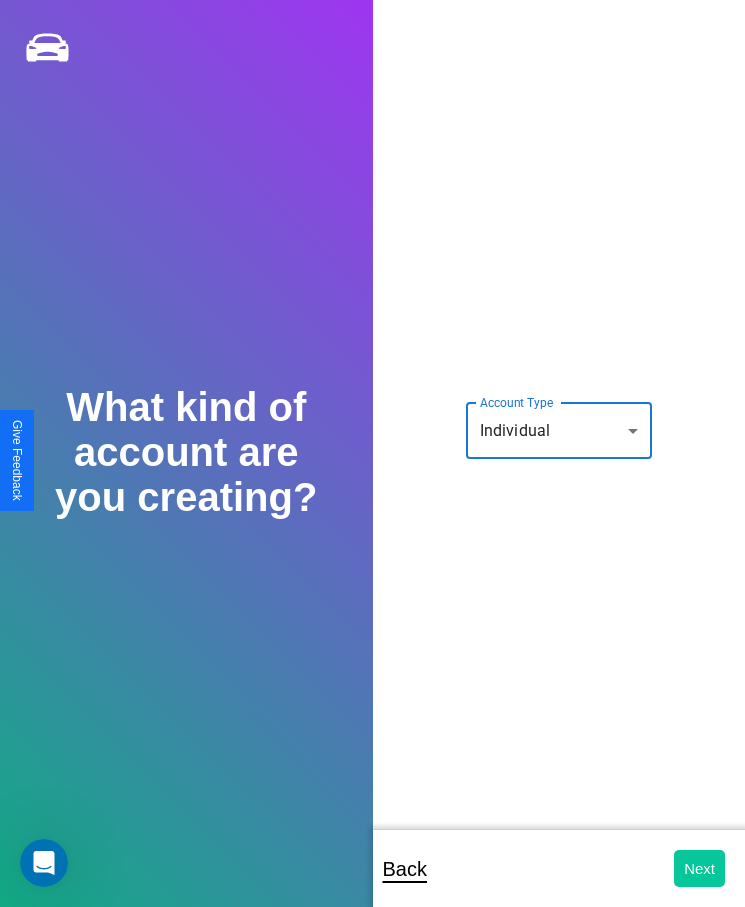 click on "Next" at bounding box center (699, 868) 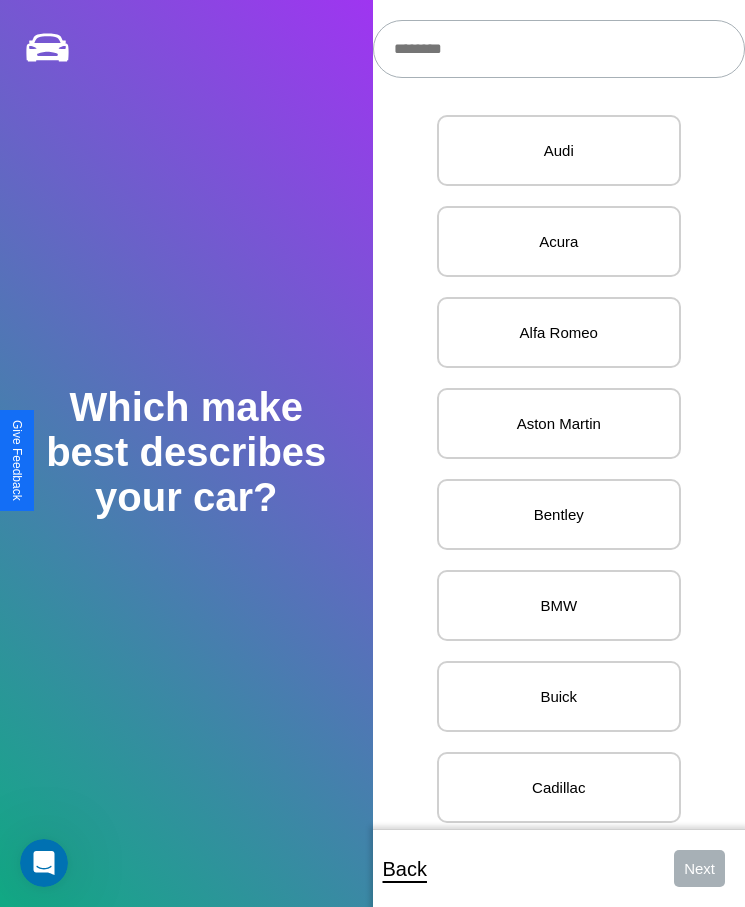 click at bounding box center [559, 49] 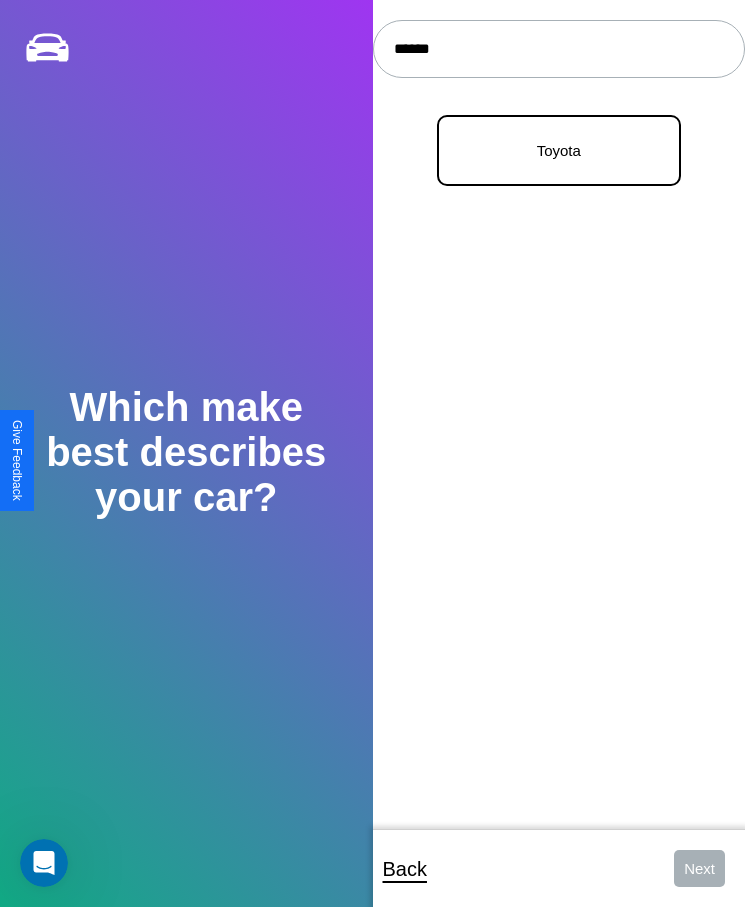 type on "******" 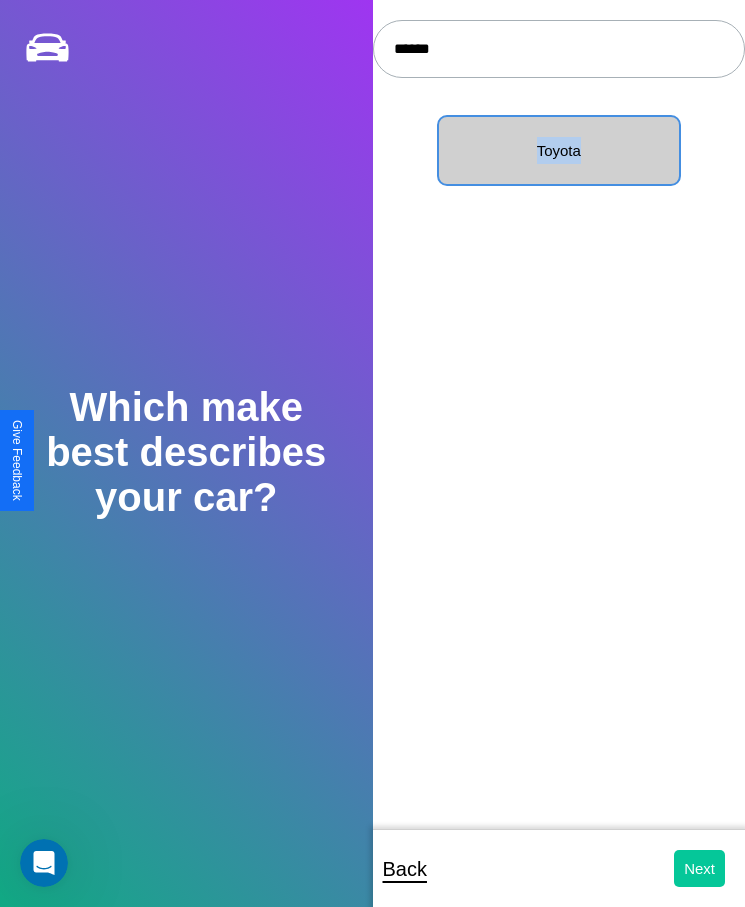 click on "Next" at bounding box center (699, 868) 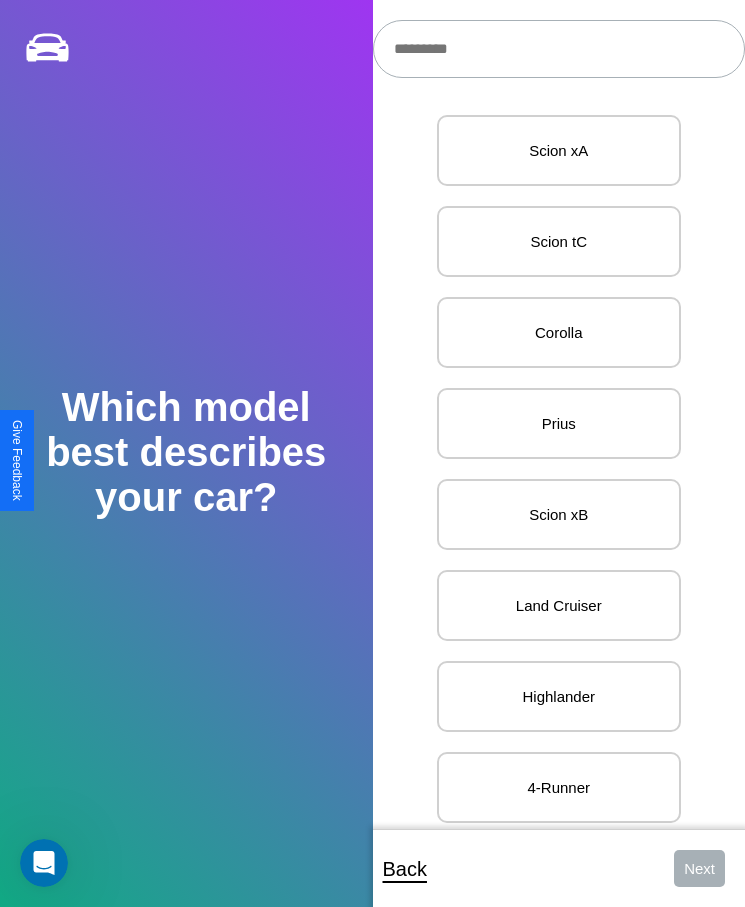 scroll, scrollTop: 27, scrollLeft: 0, axis: vertical 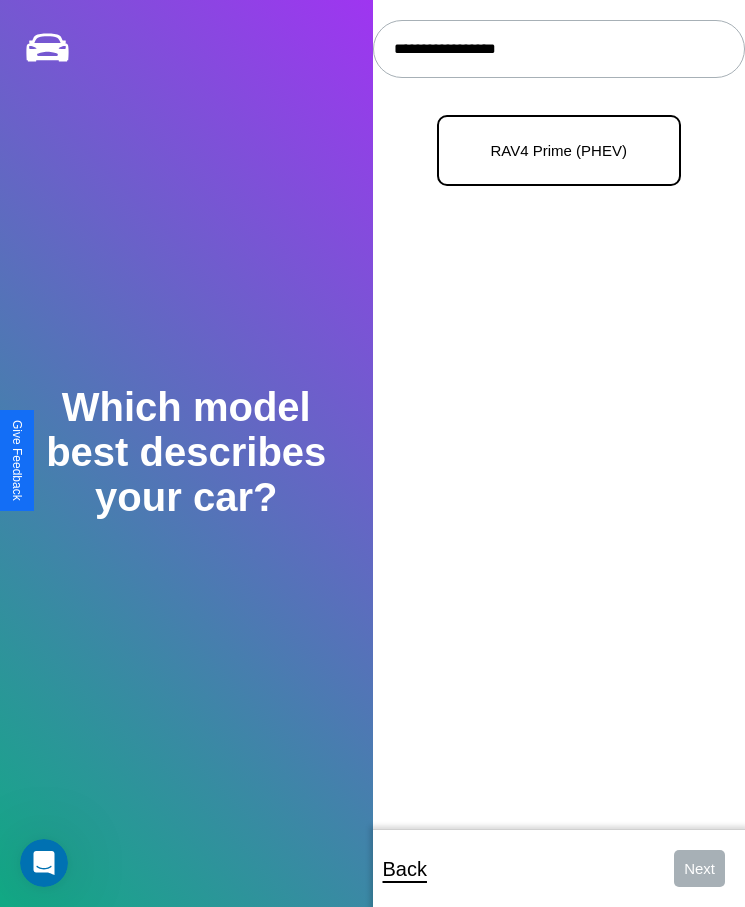 type on "**********" 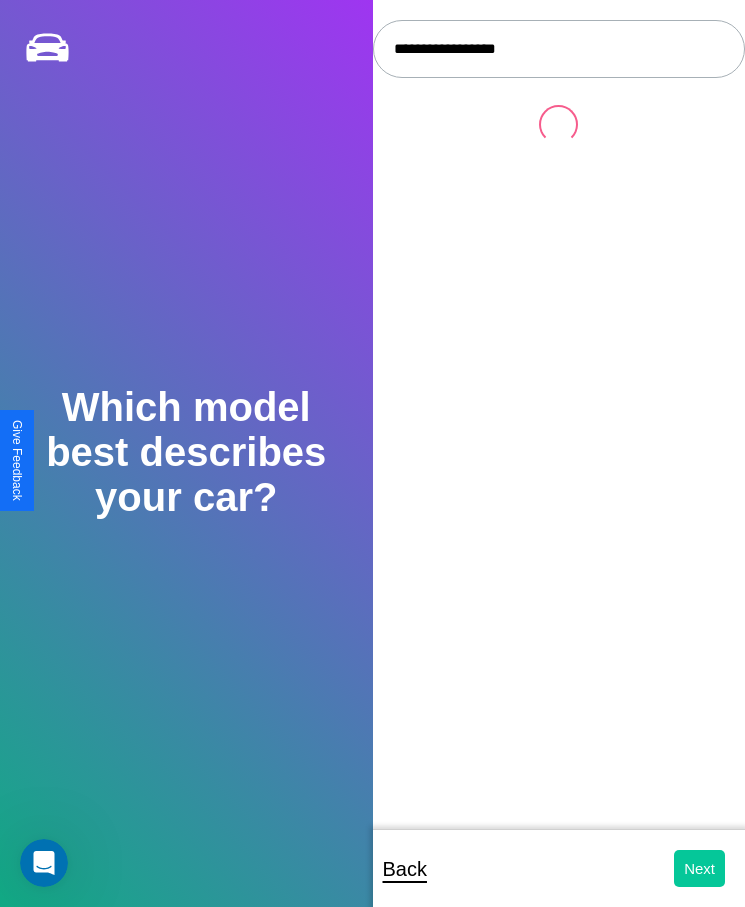 click on "Next" at bounding box center [699, 868] 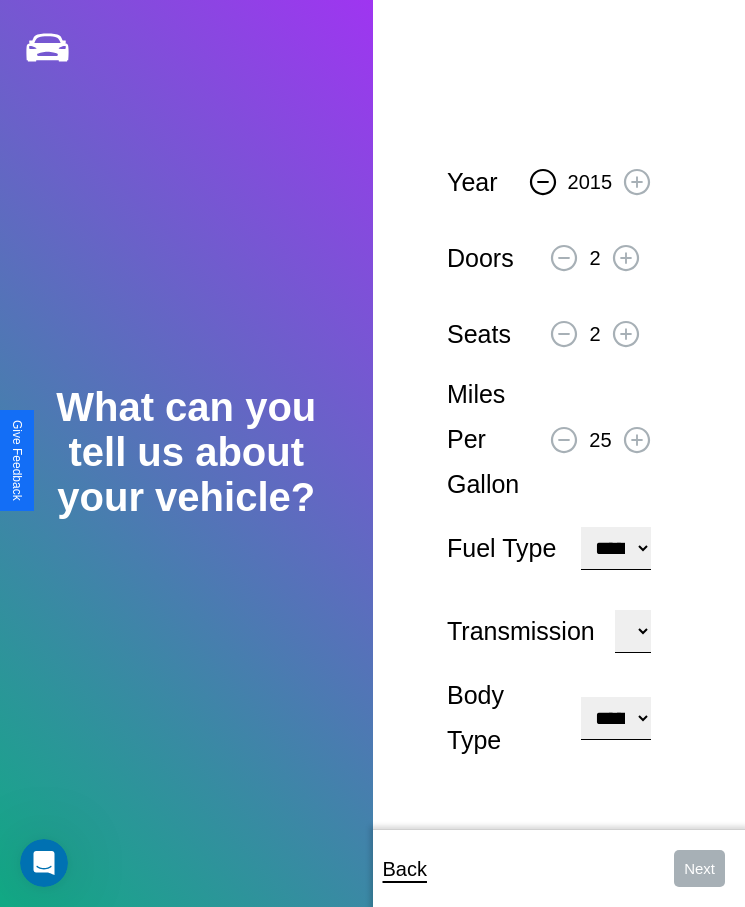 click 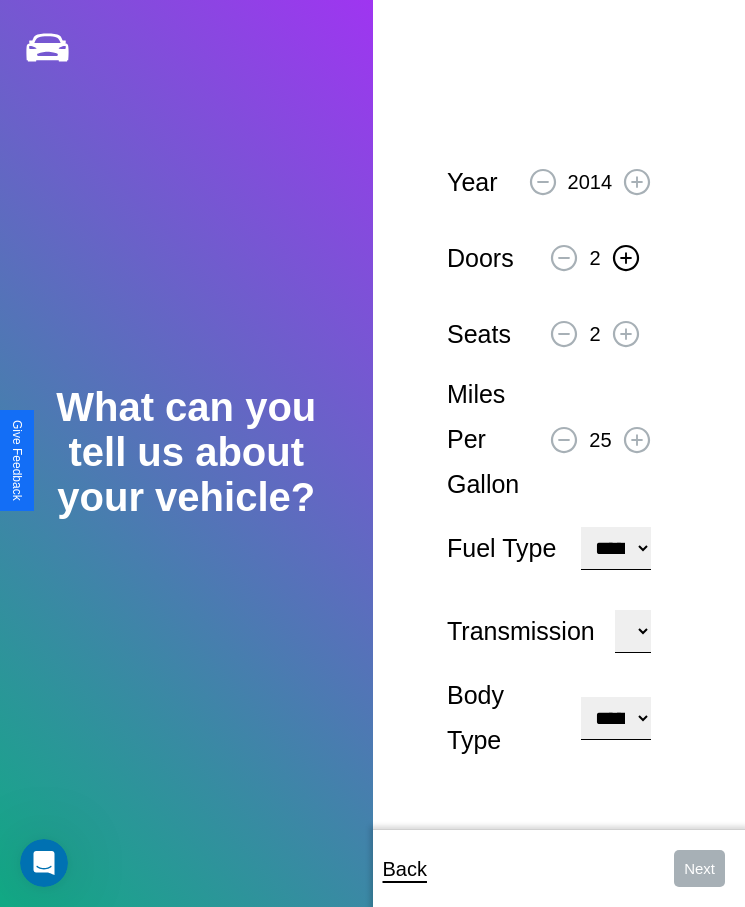 click 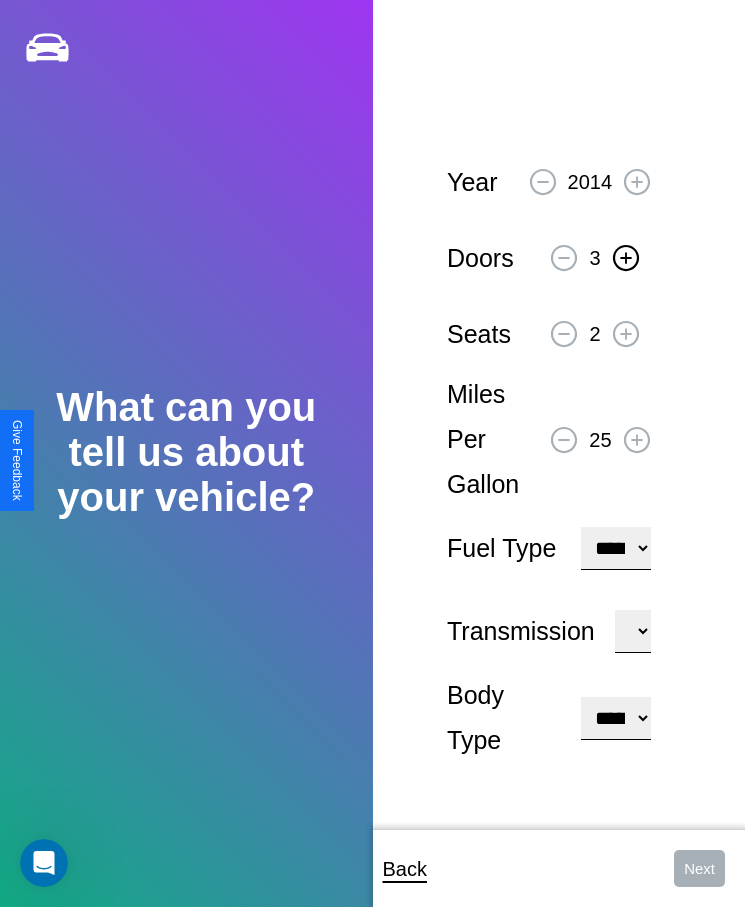 click 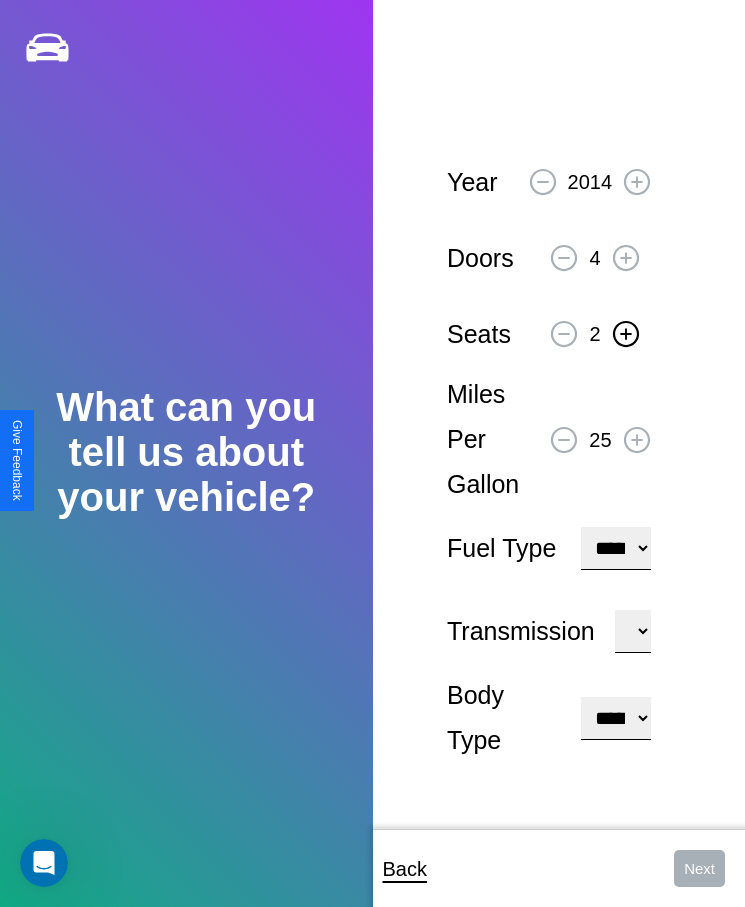 click 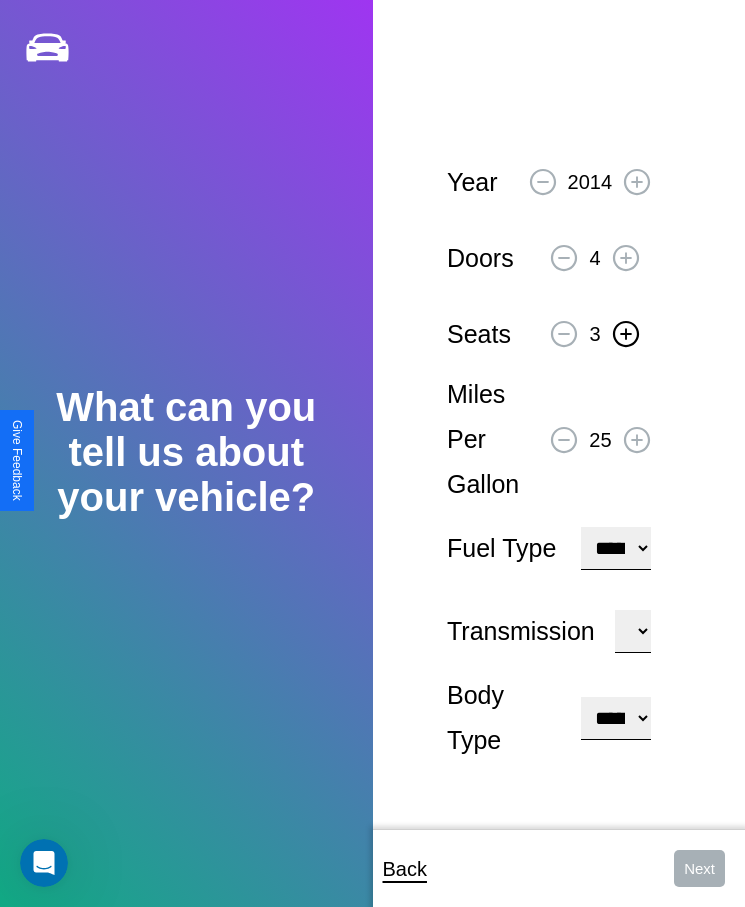 click 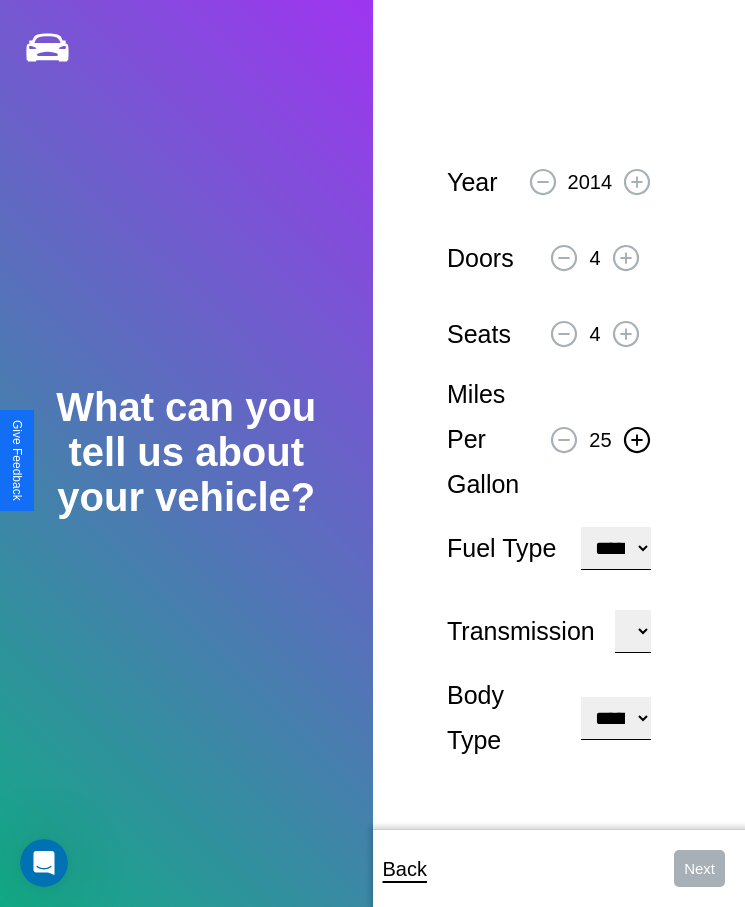 click 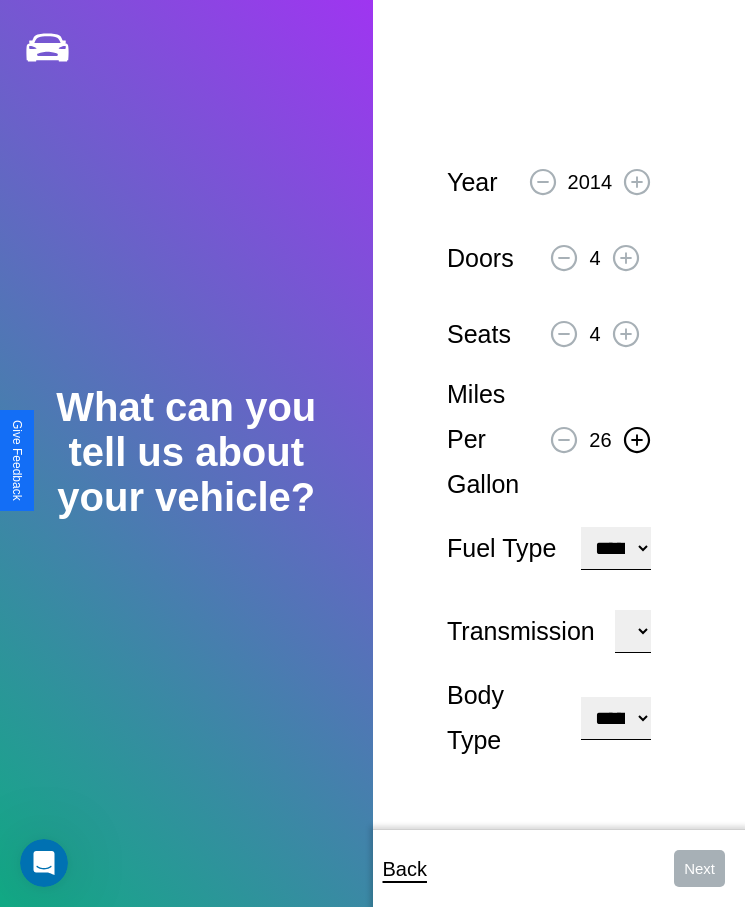 click 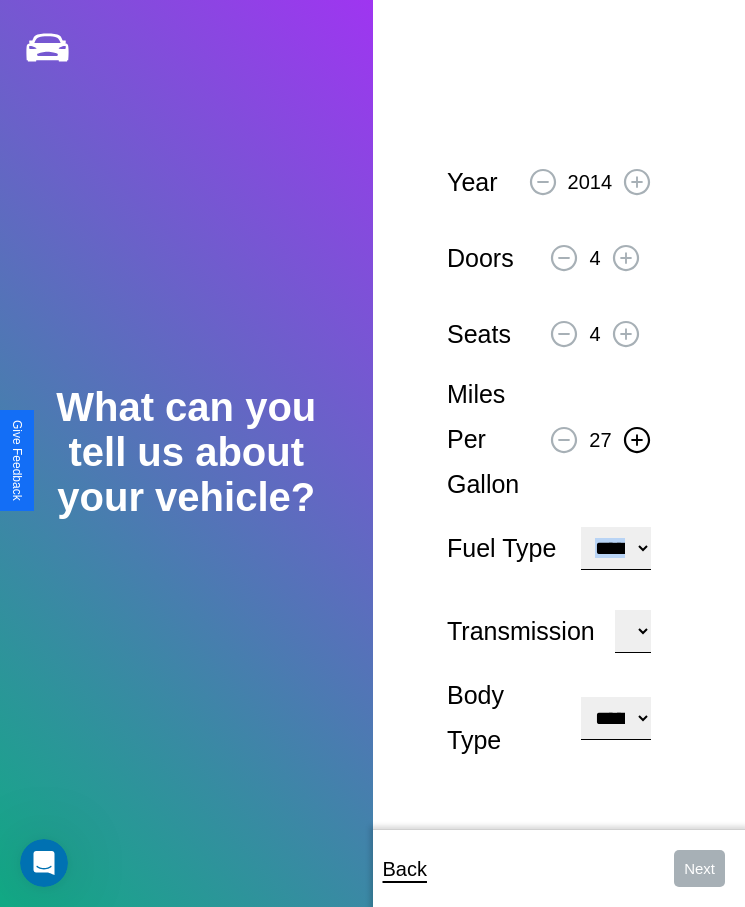 click on "**********" at bounding box center [615, 548] 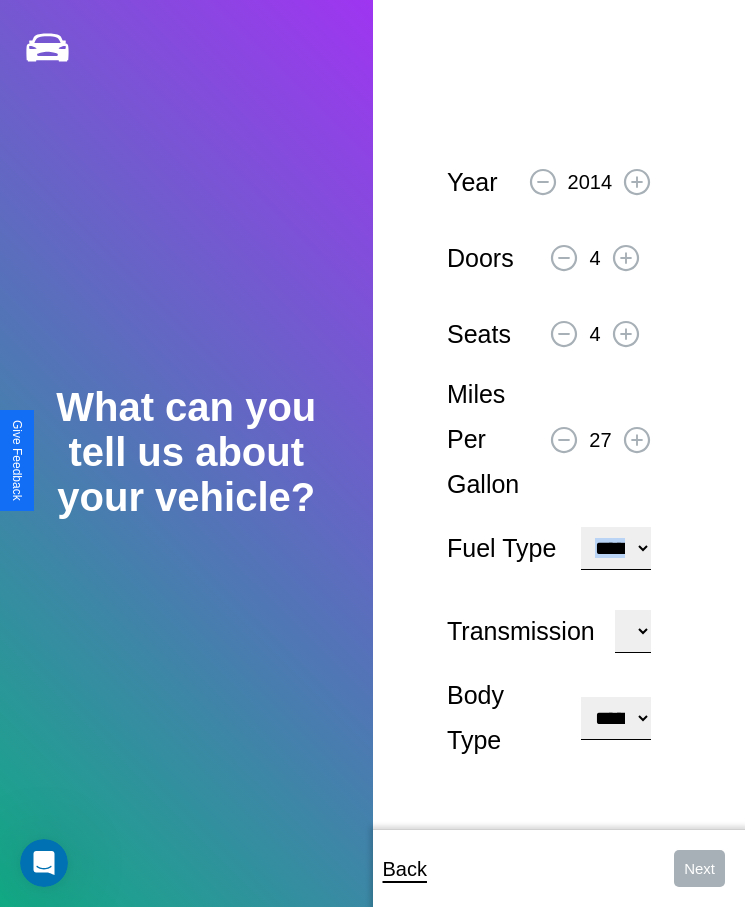select on "********" 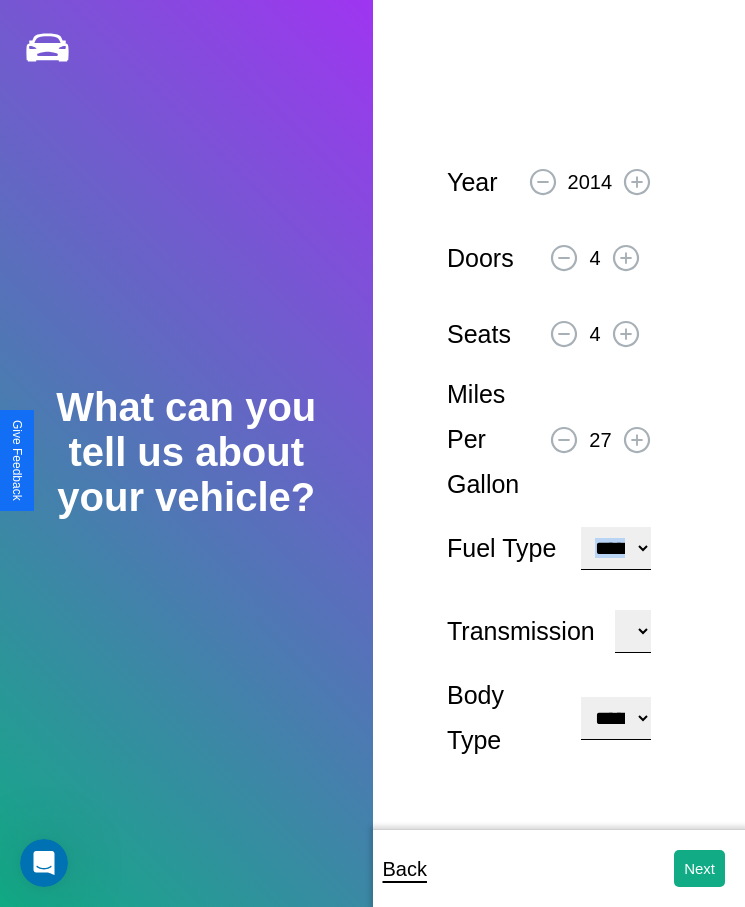 click on "**********" at bounding box center [615, 718] 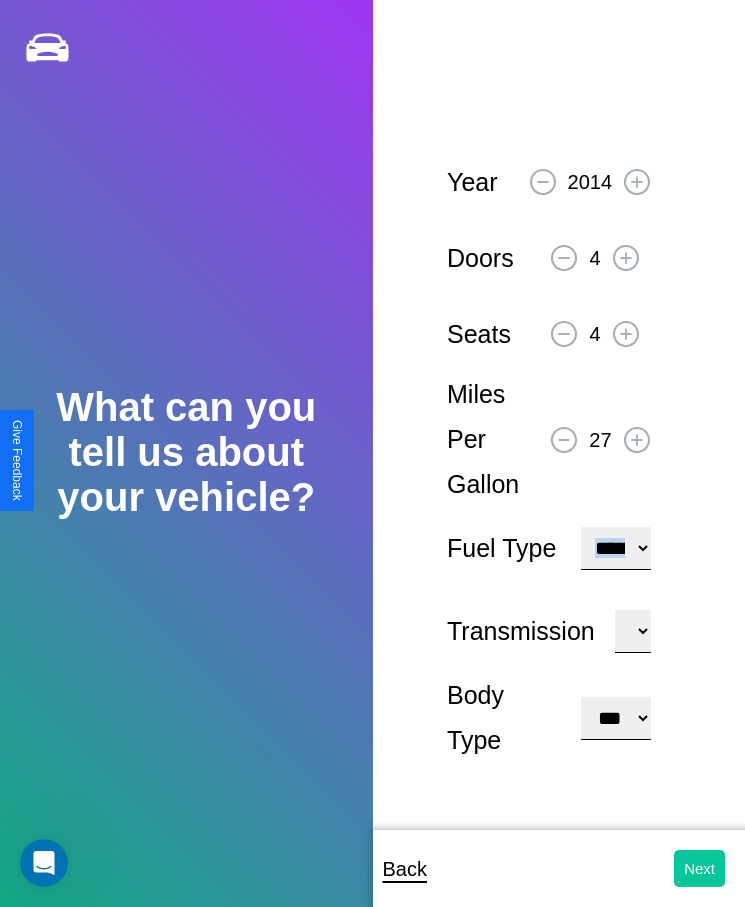 click on "Next" at bounding box center [699, 868] 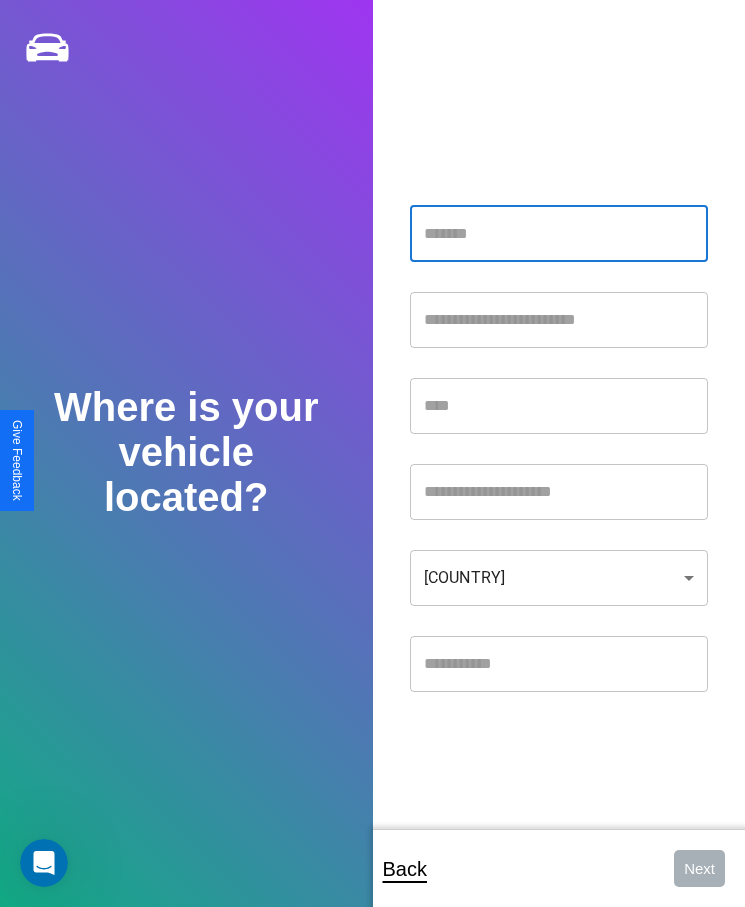 click at bounding box center (559, 234) 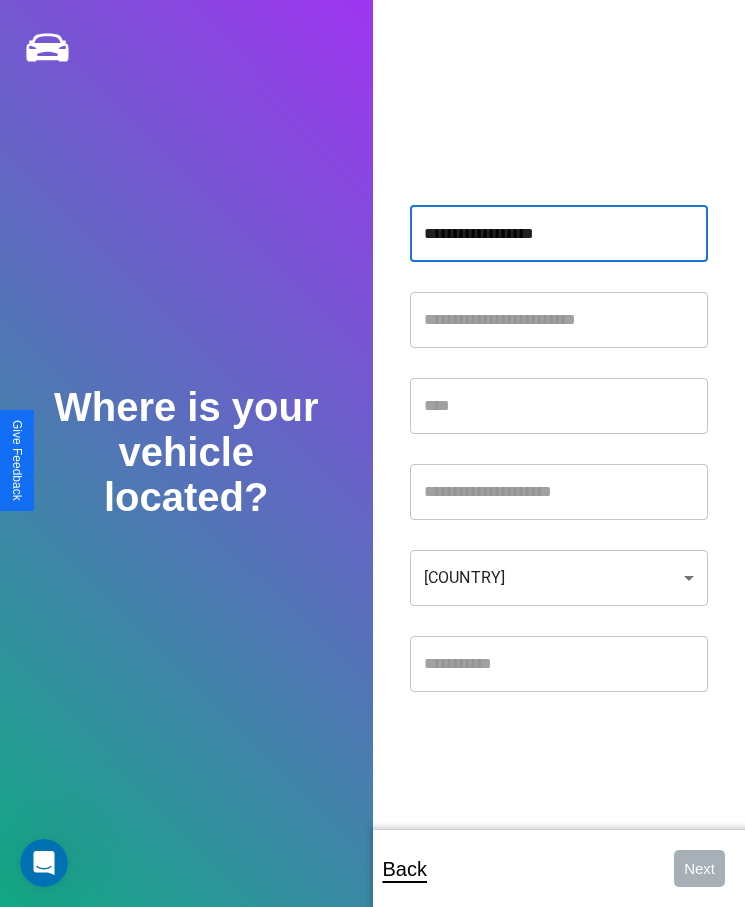 type on "**********" 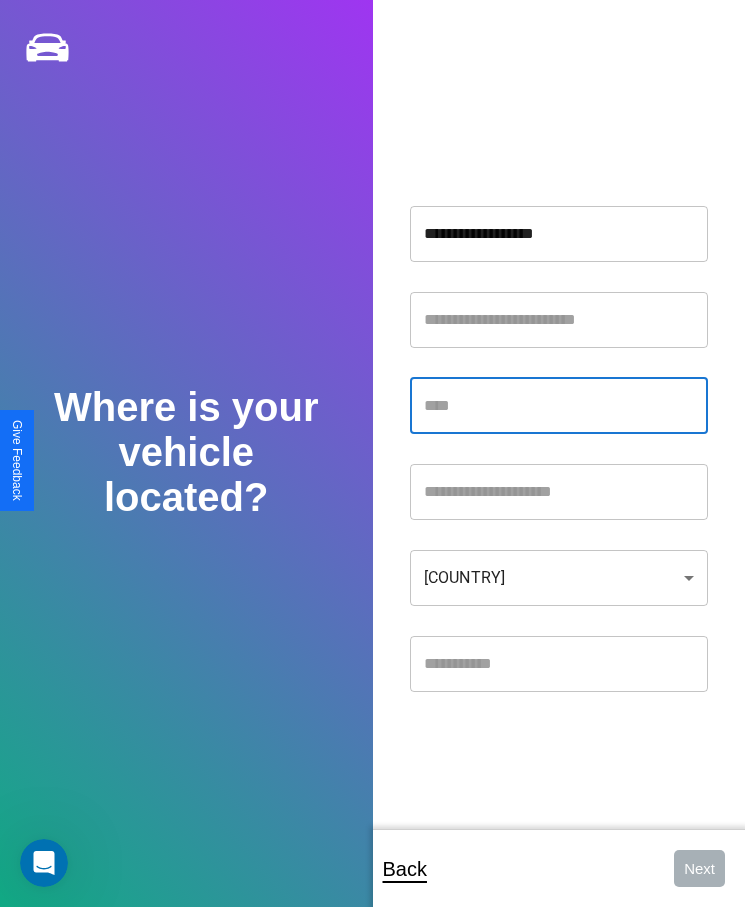 click at bounding box center [559, 406] 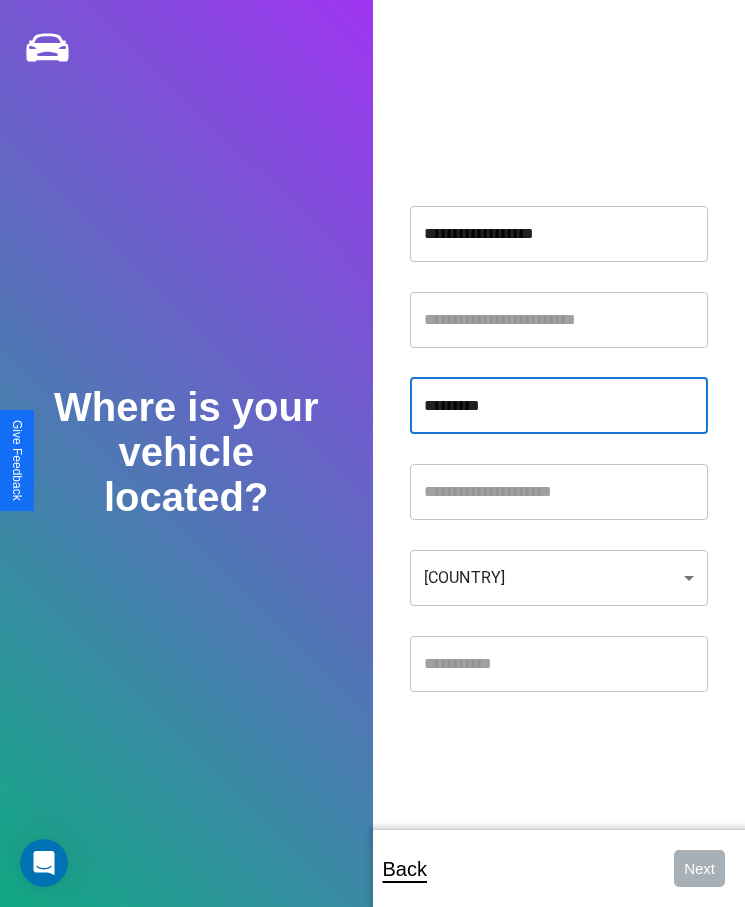 type on "*********" 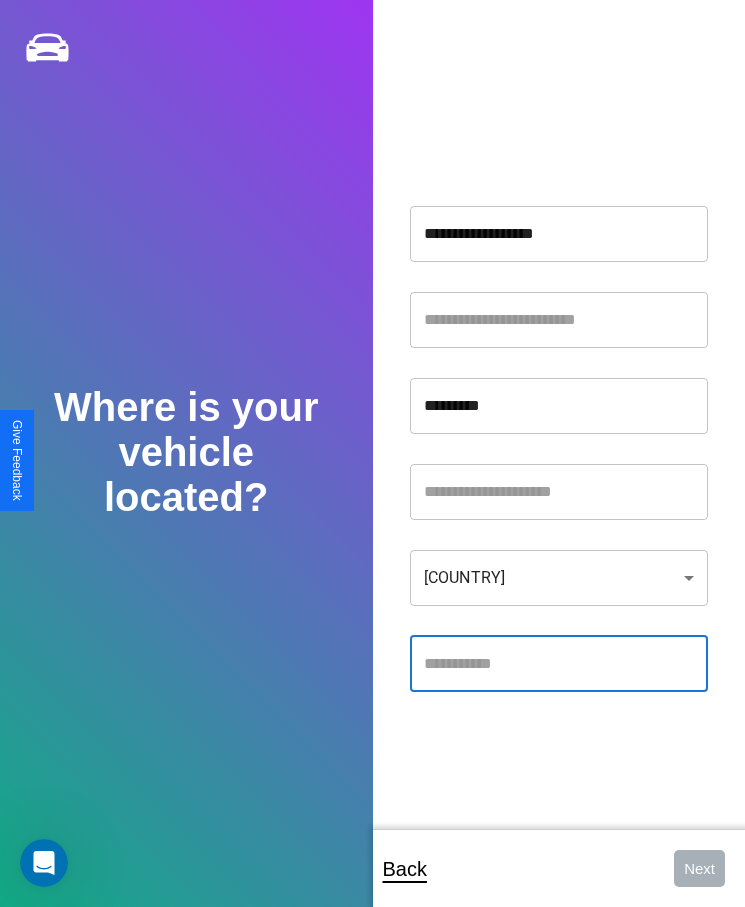 click at bounding box center (559, 664) 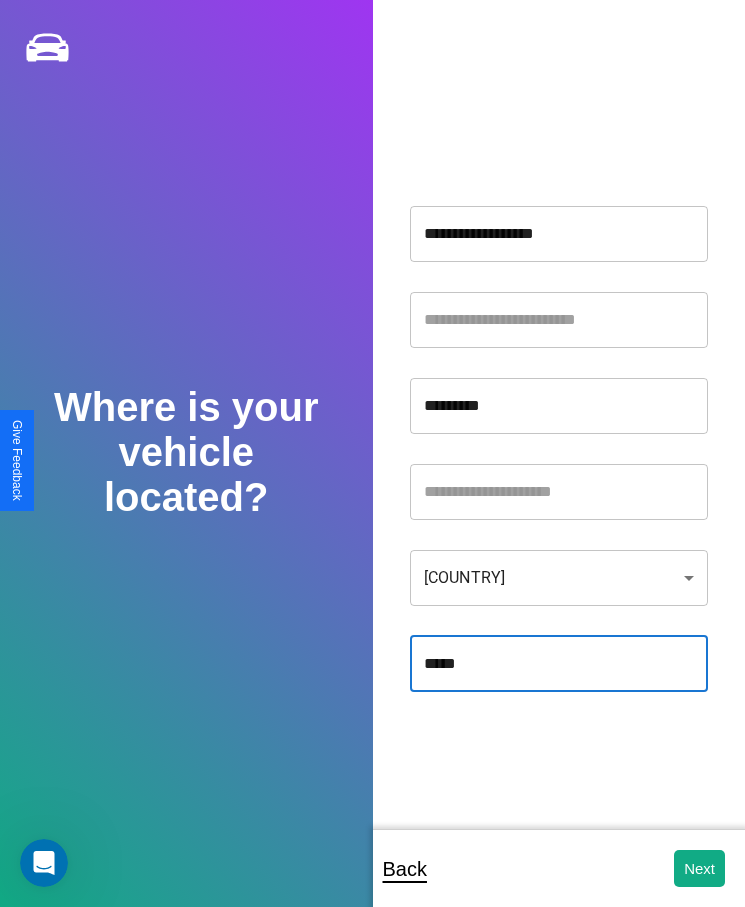 type on "*****" 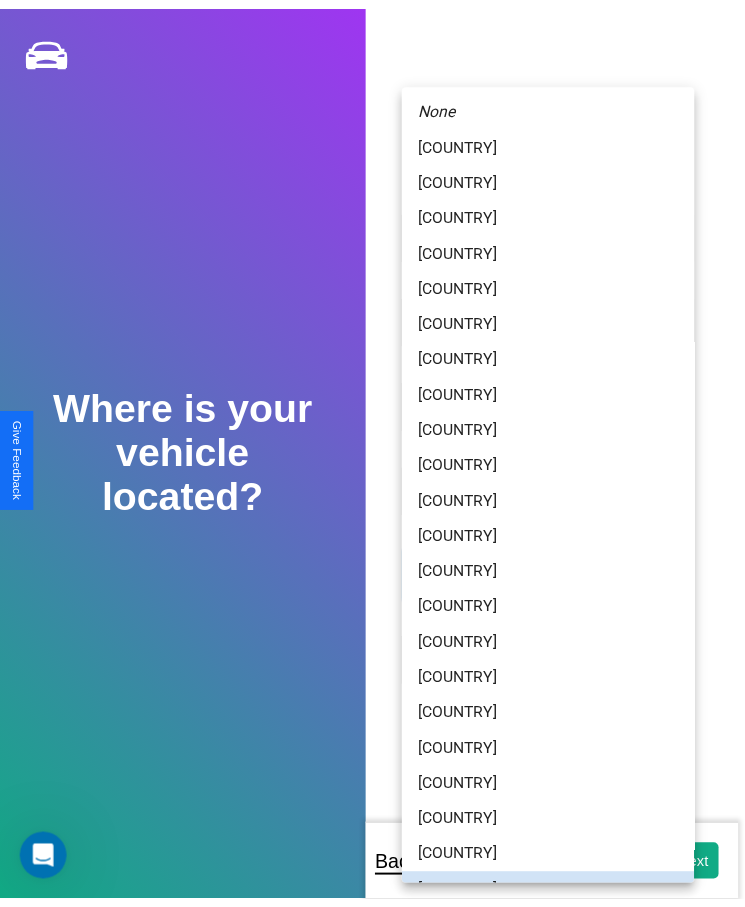 scroll, scrollTop: 25, scrollLeft: 0, axis: vertical 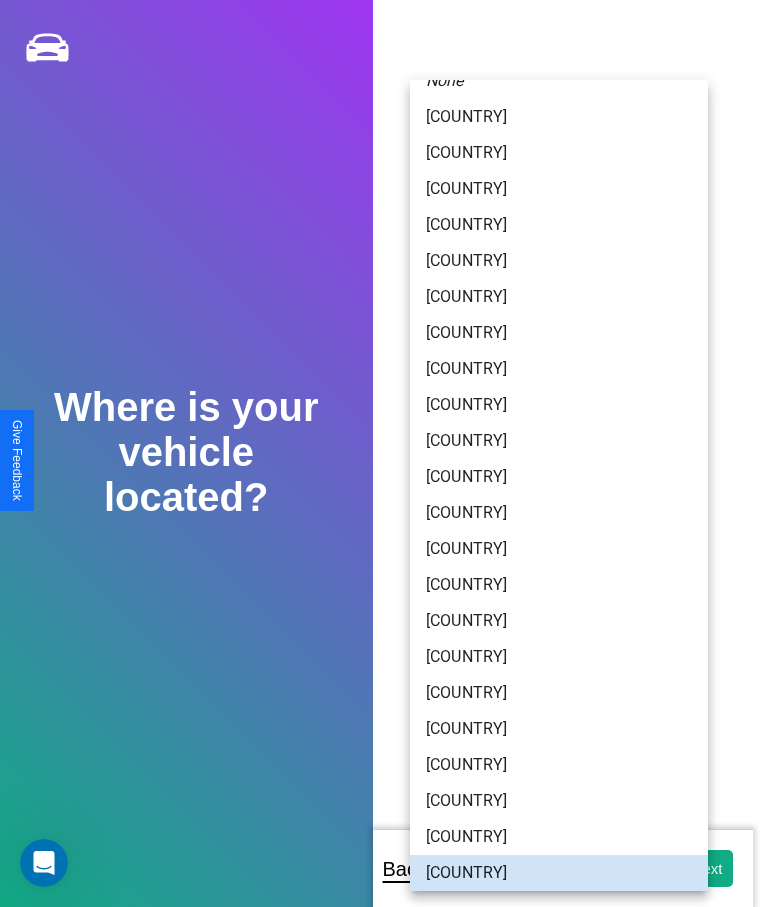 click on "[COUNTRY]" at bounding box center (559, 765) 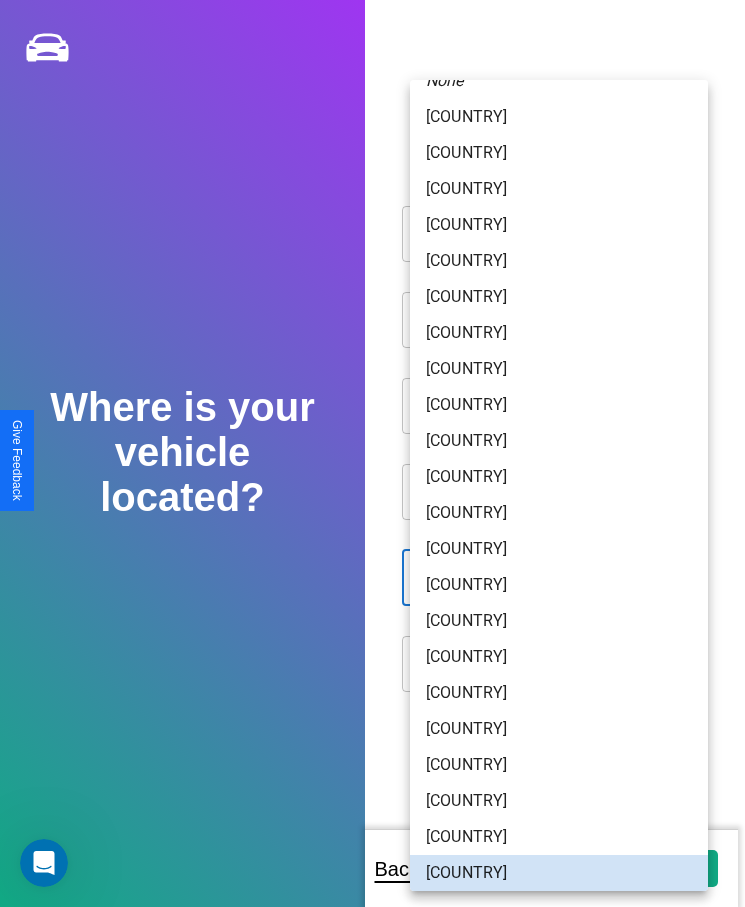 type on "*****" 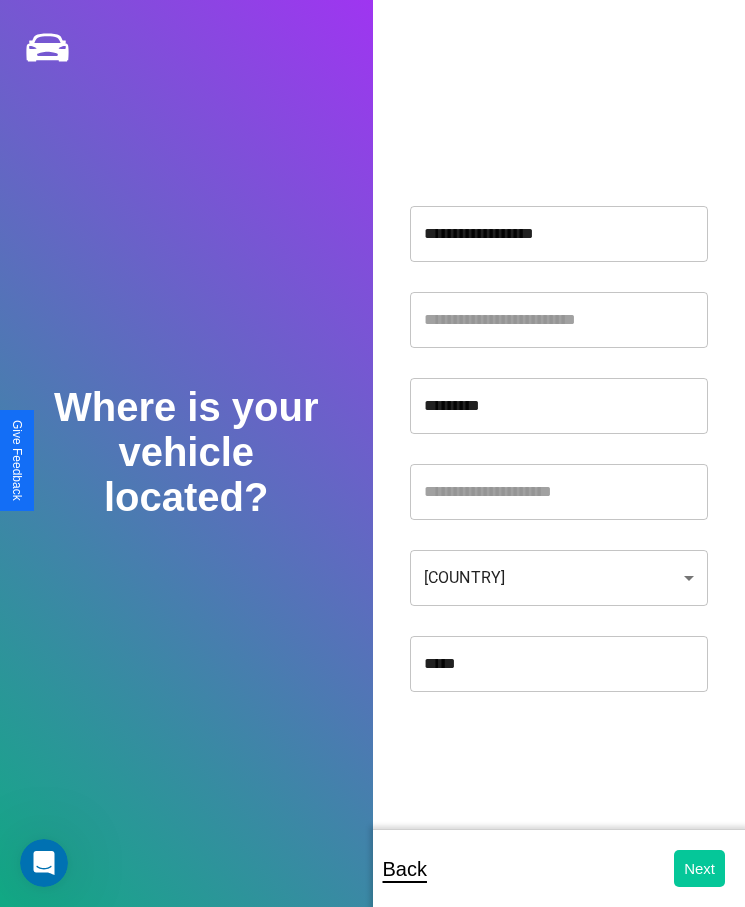 click on "Next" at bounding box center [699, 868] 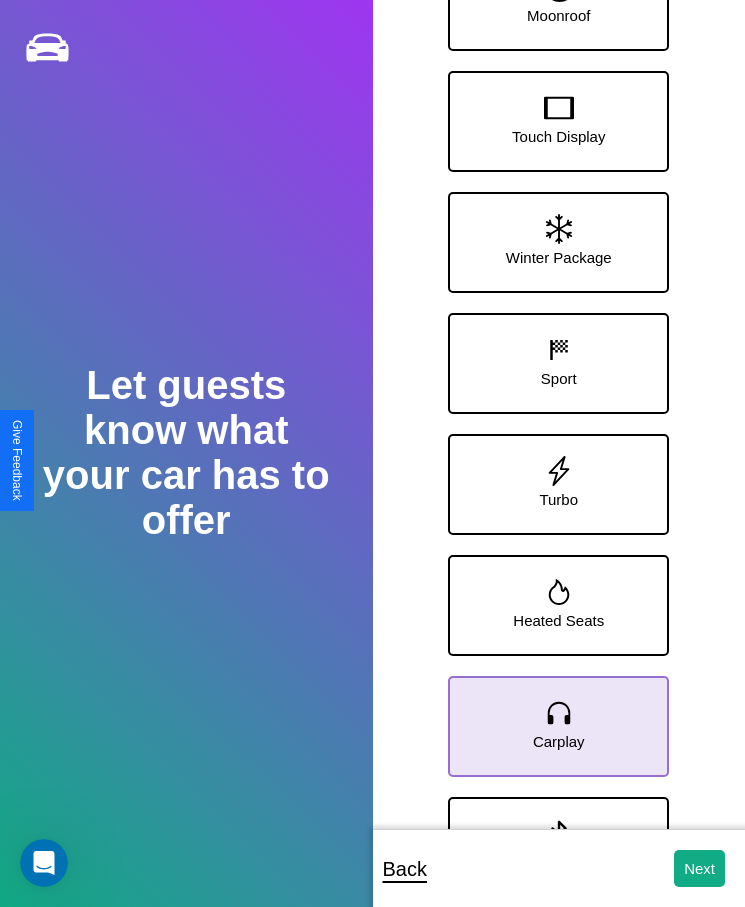 click 